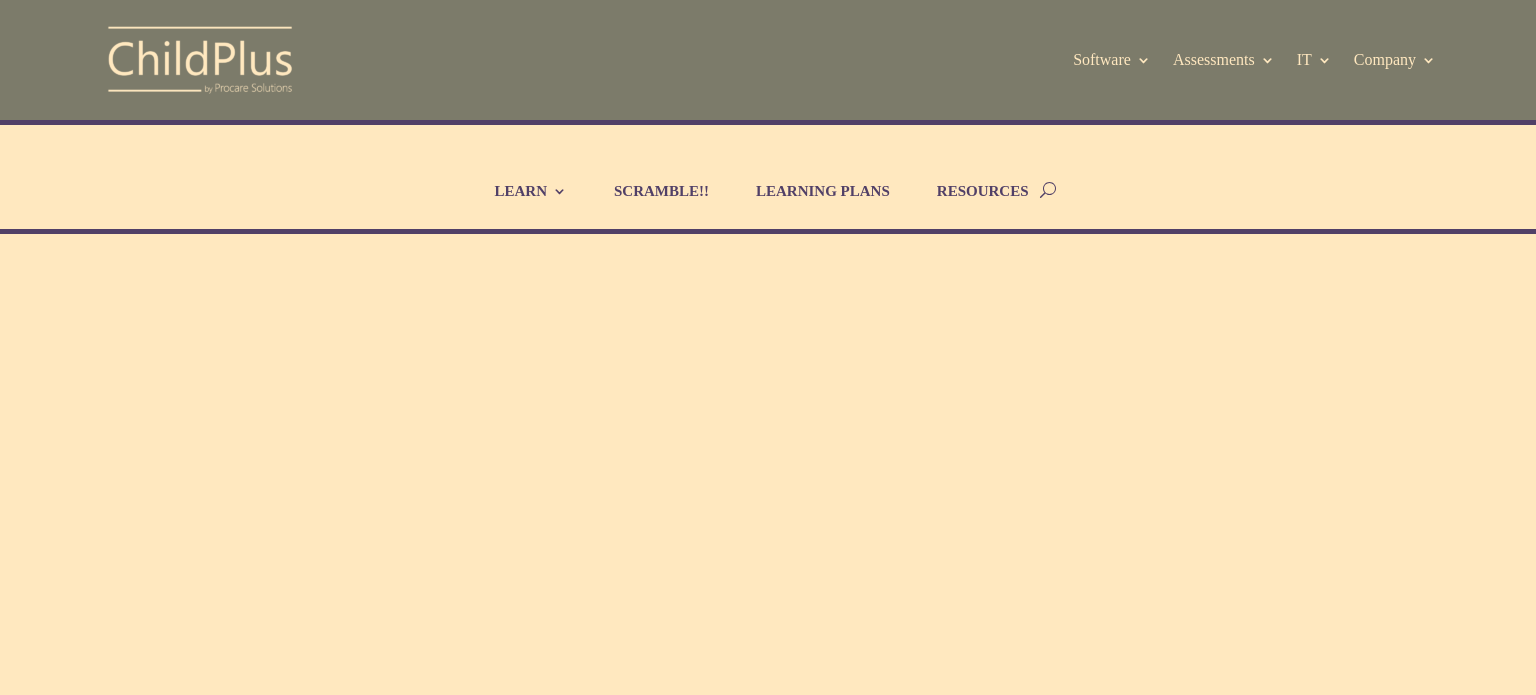 scroll, scrollTop: 0, scrollLeft: 0, axis: both 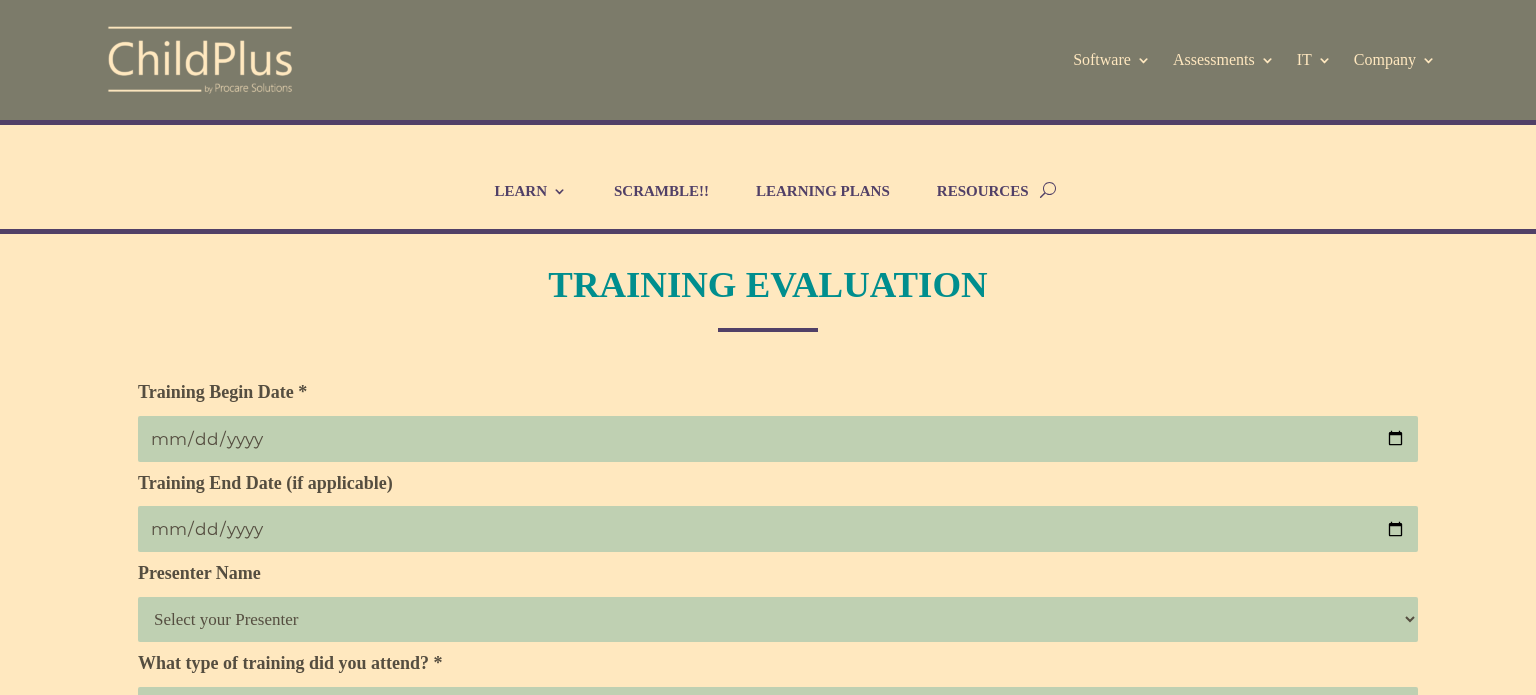 click at bounding box center (778, 439) 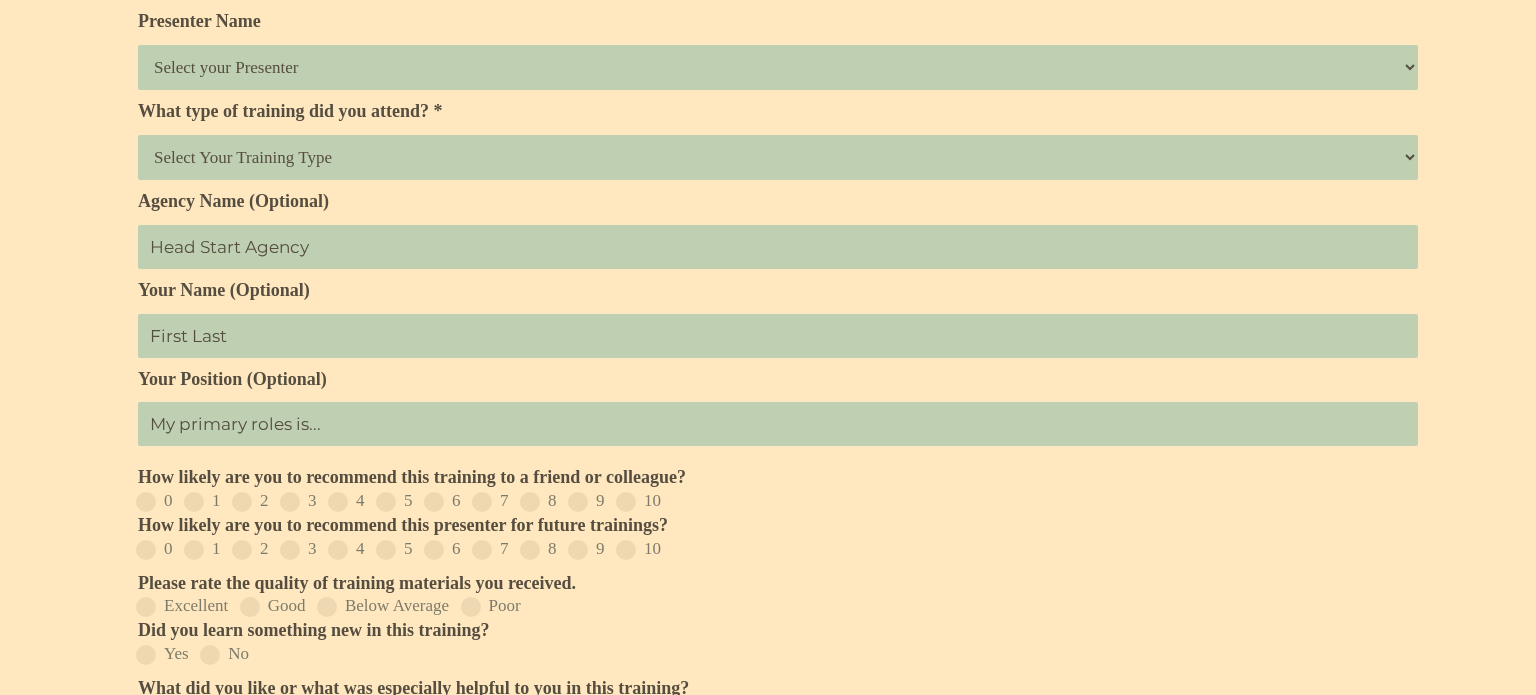 scroll, scrollTop: 553, scrollLeft: 0, axis: vertical 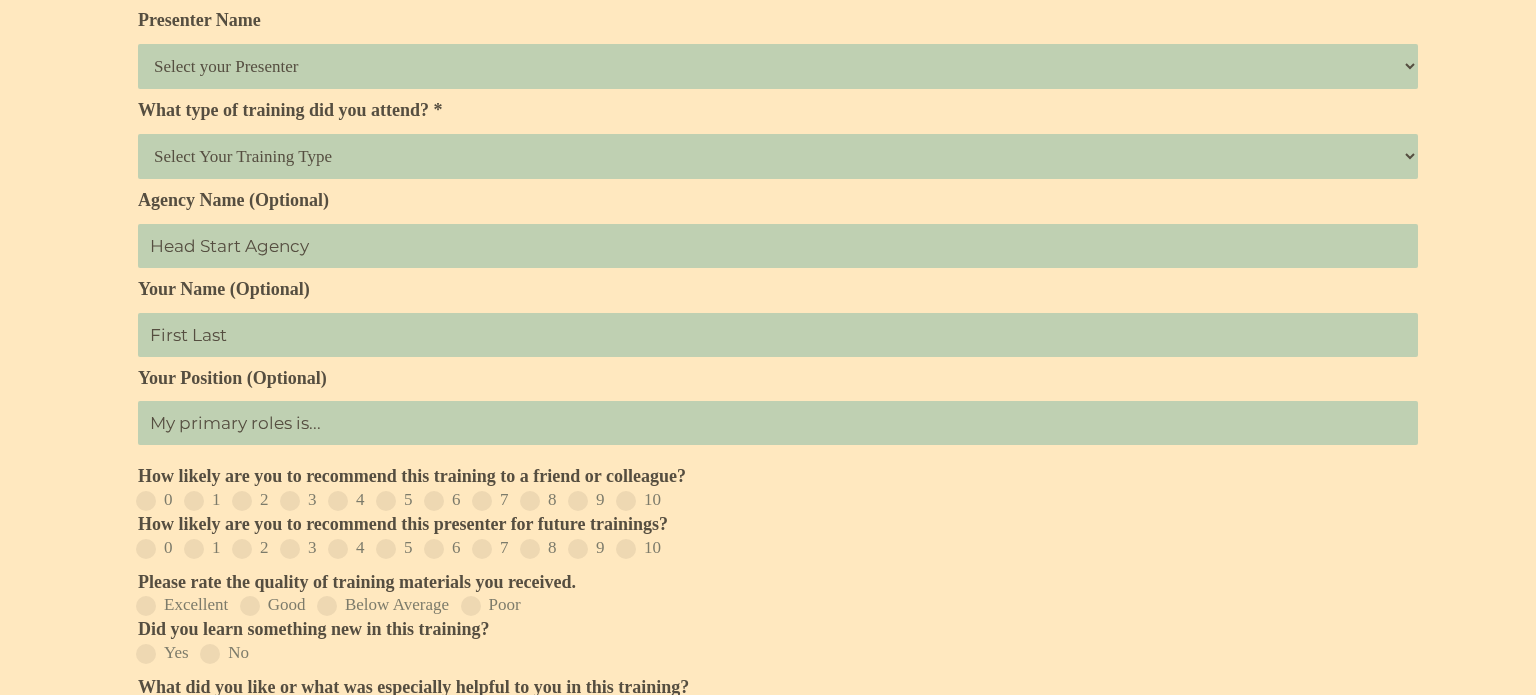 click on "Select Your Training Type
On-site (at your agency)
Virtual Visit
Live Group Webinar" at bounding box center [778, 156] 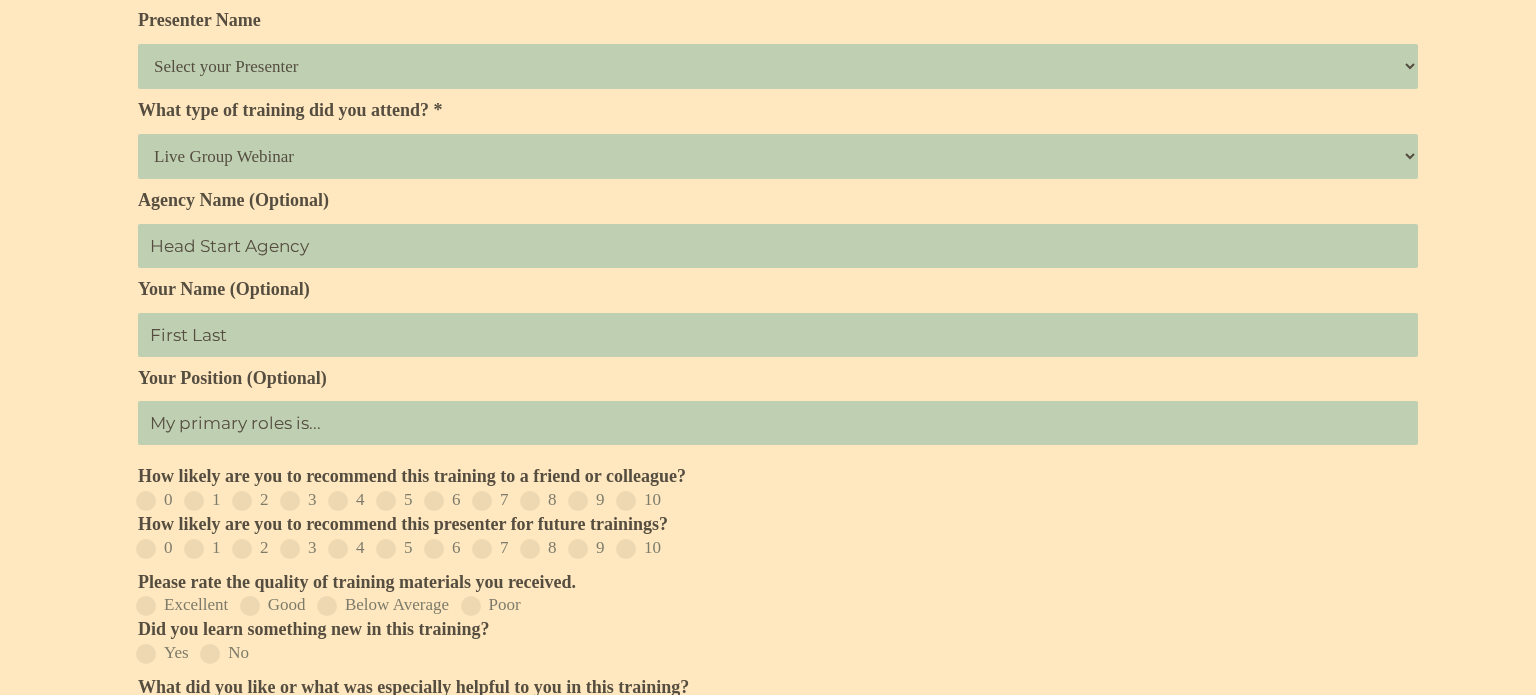 click on "Select Your Training Type
On-site (at your agency)
Virtual Visit
Live Group Webinar" at bounding box center (778, 156) 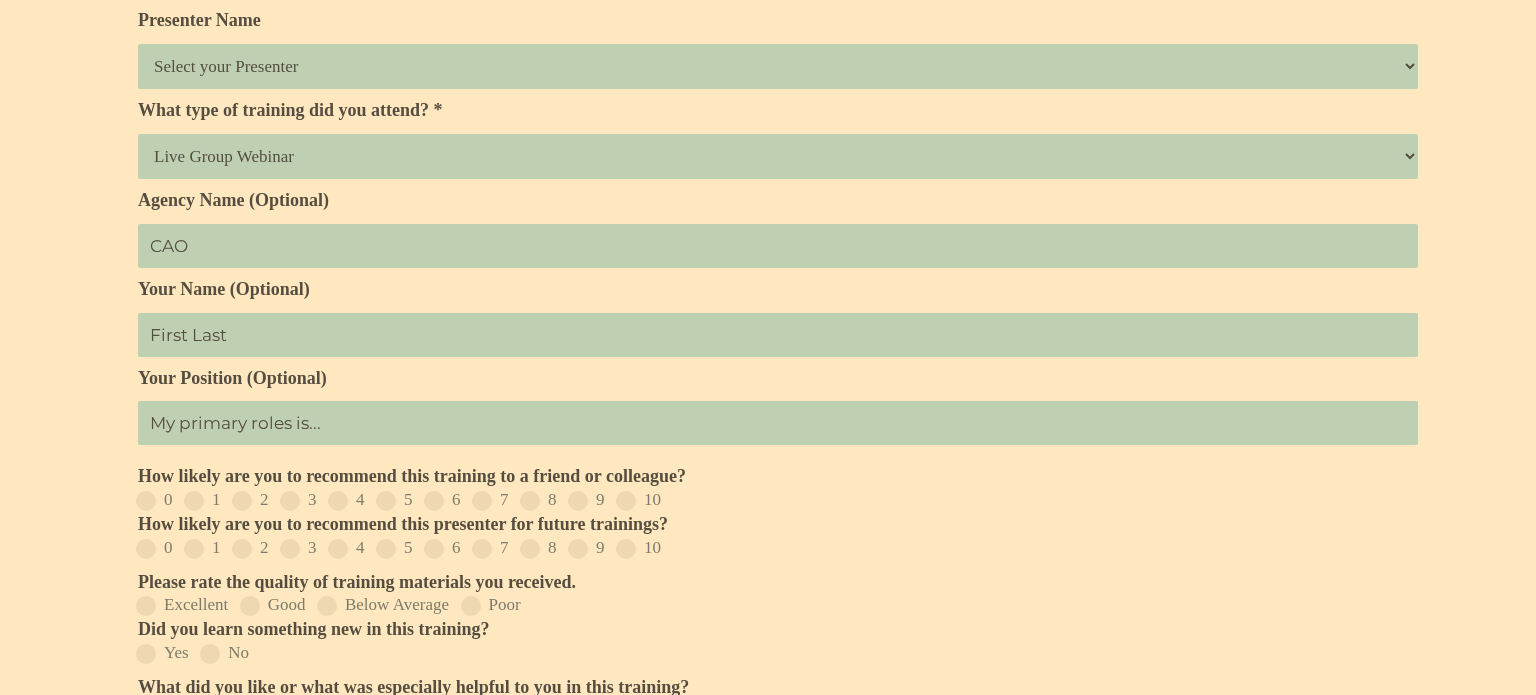 type on "CAO" 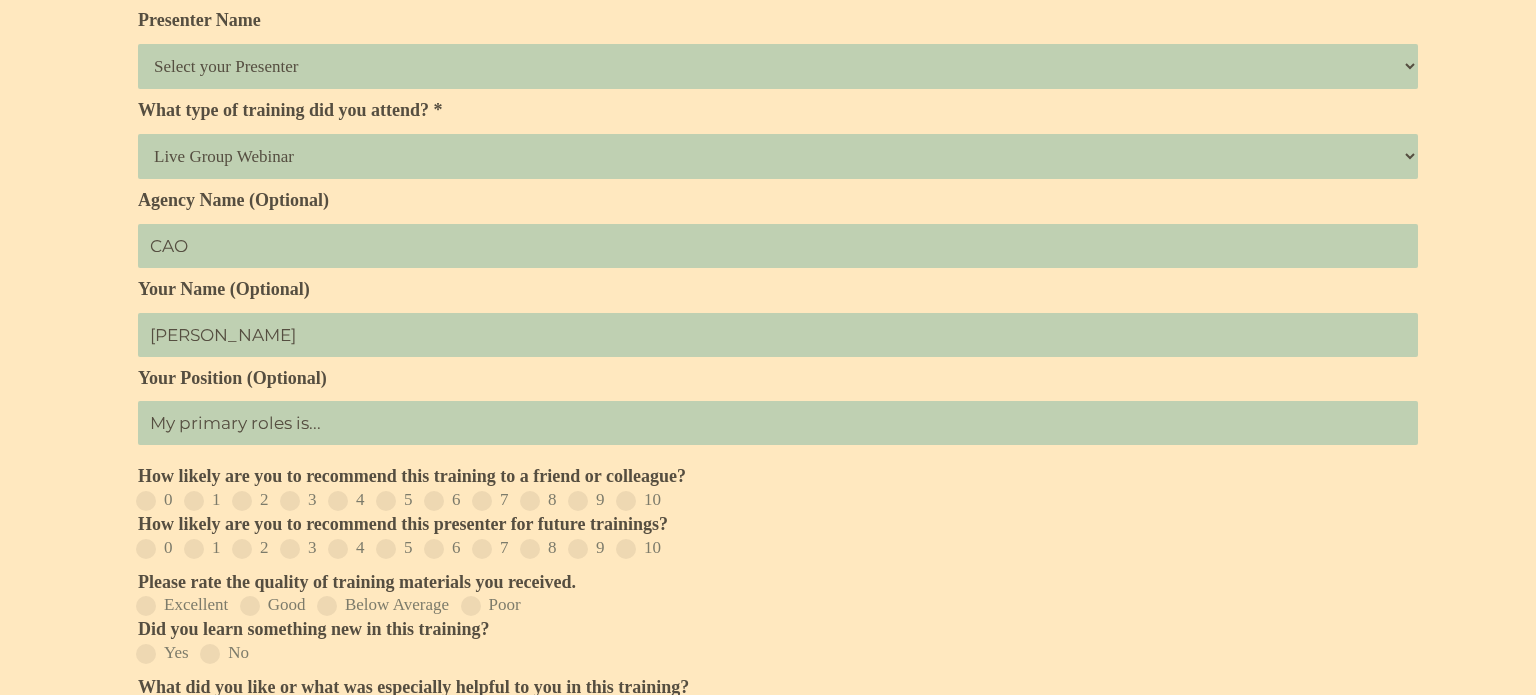 click at bounding box center [778, 423] 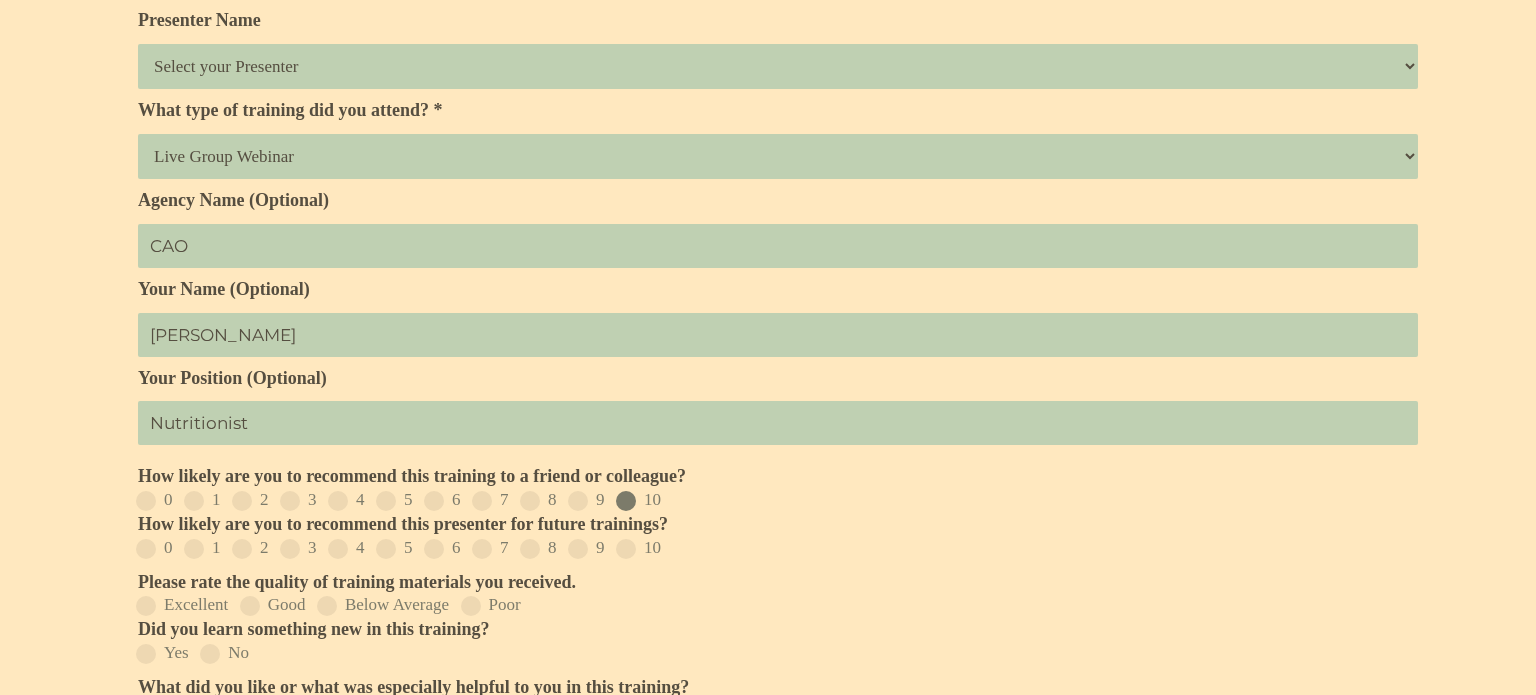 type on "Nutritionist" 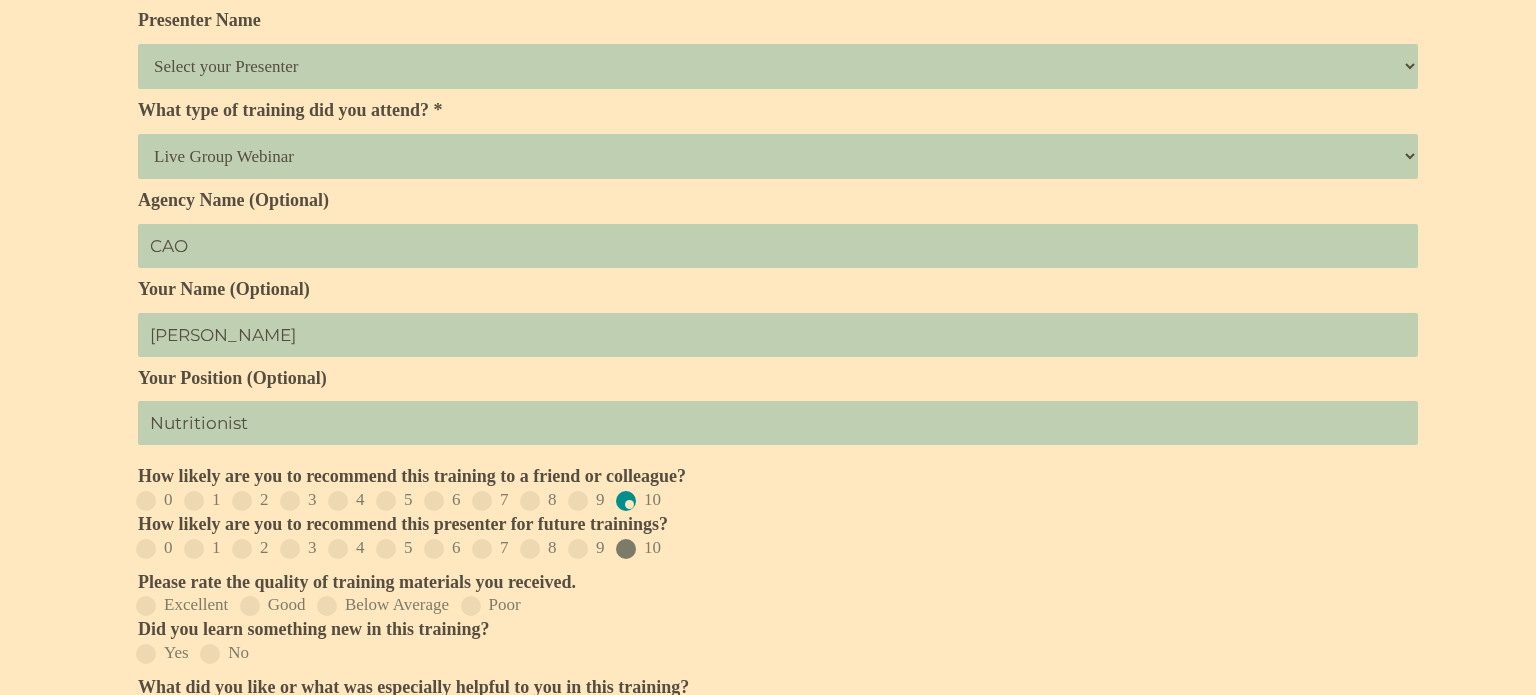 click at bounding box center [626, 549] 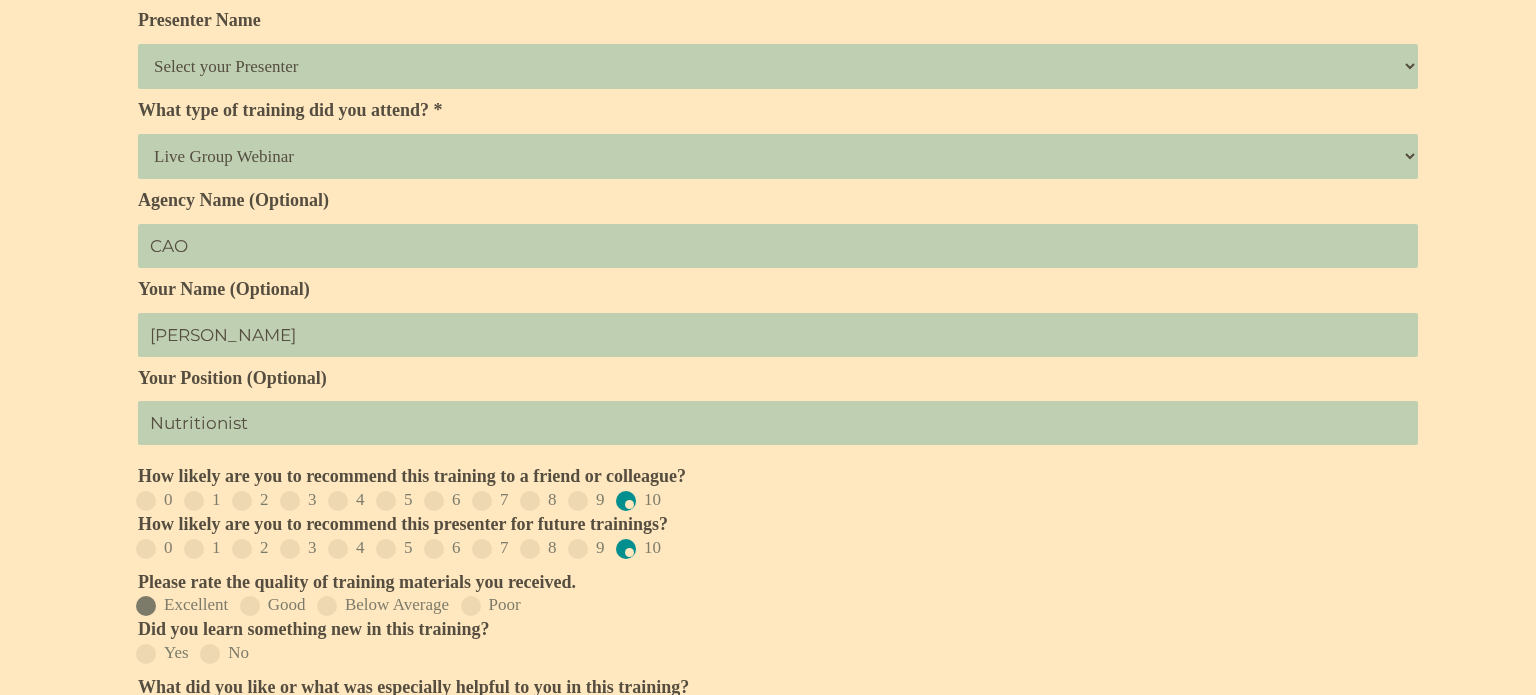 click at bounding box center [146, 606] 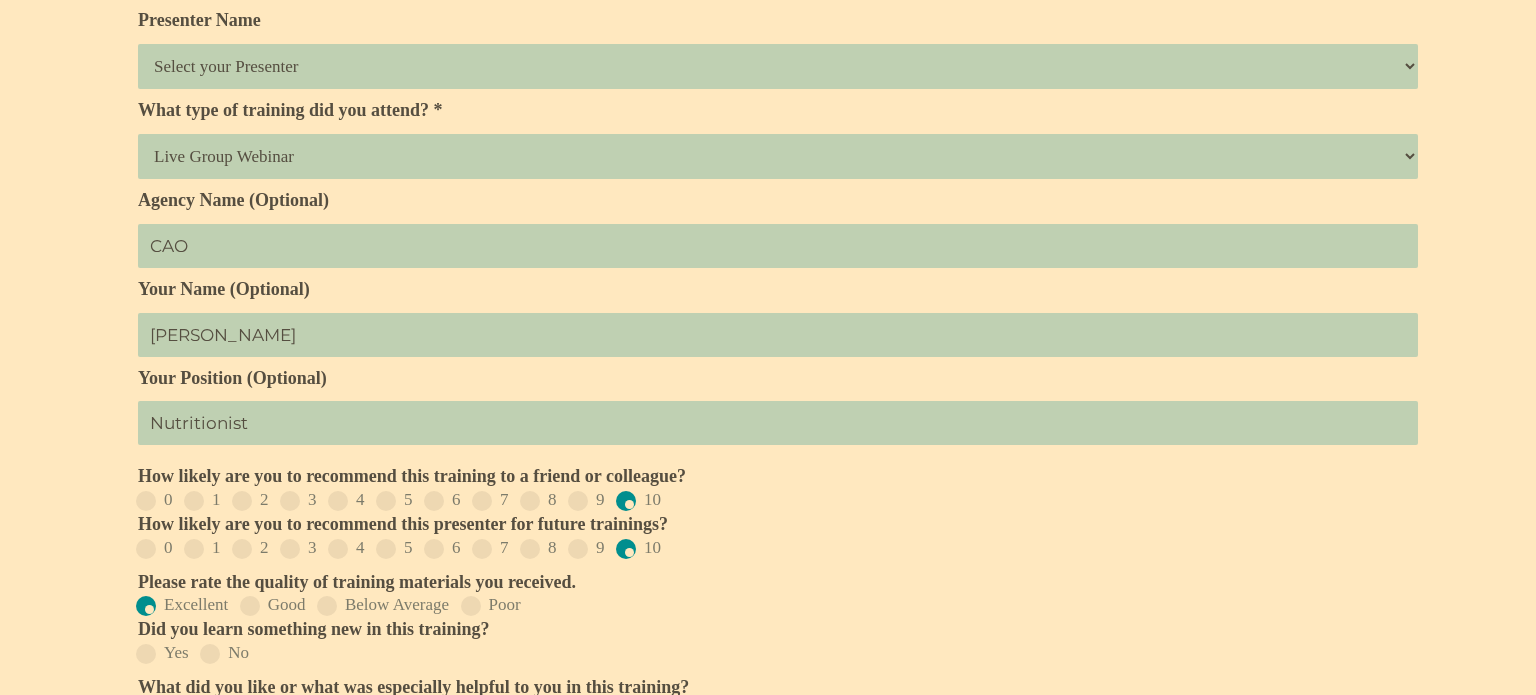click on "Good" at bounding box center (321, 612) 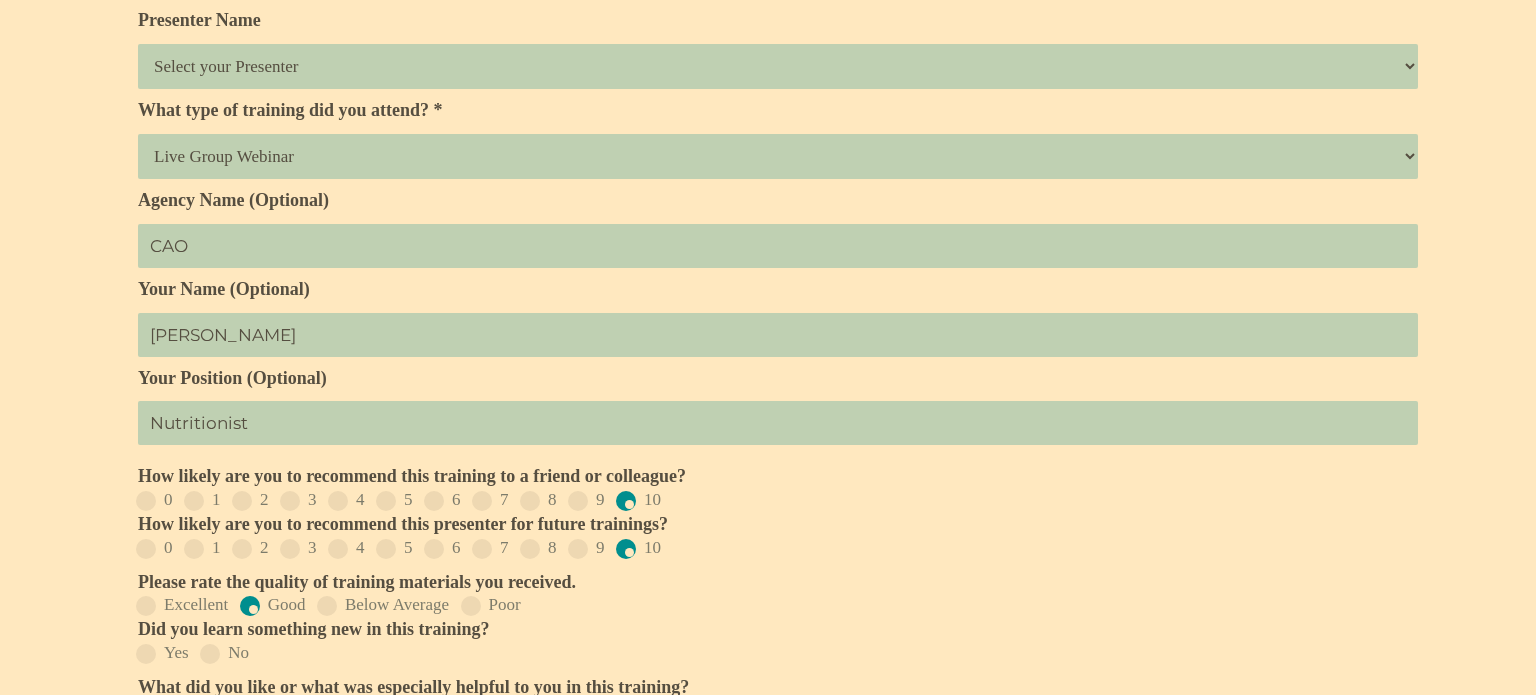 click on "Below Average" at bounding box center [465, 612] 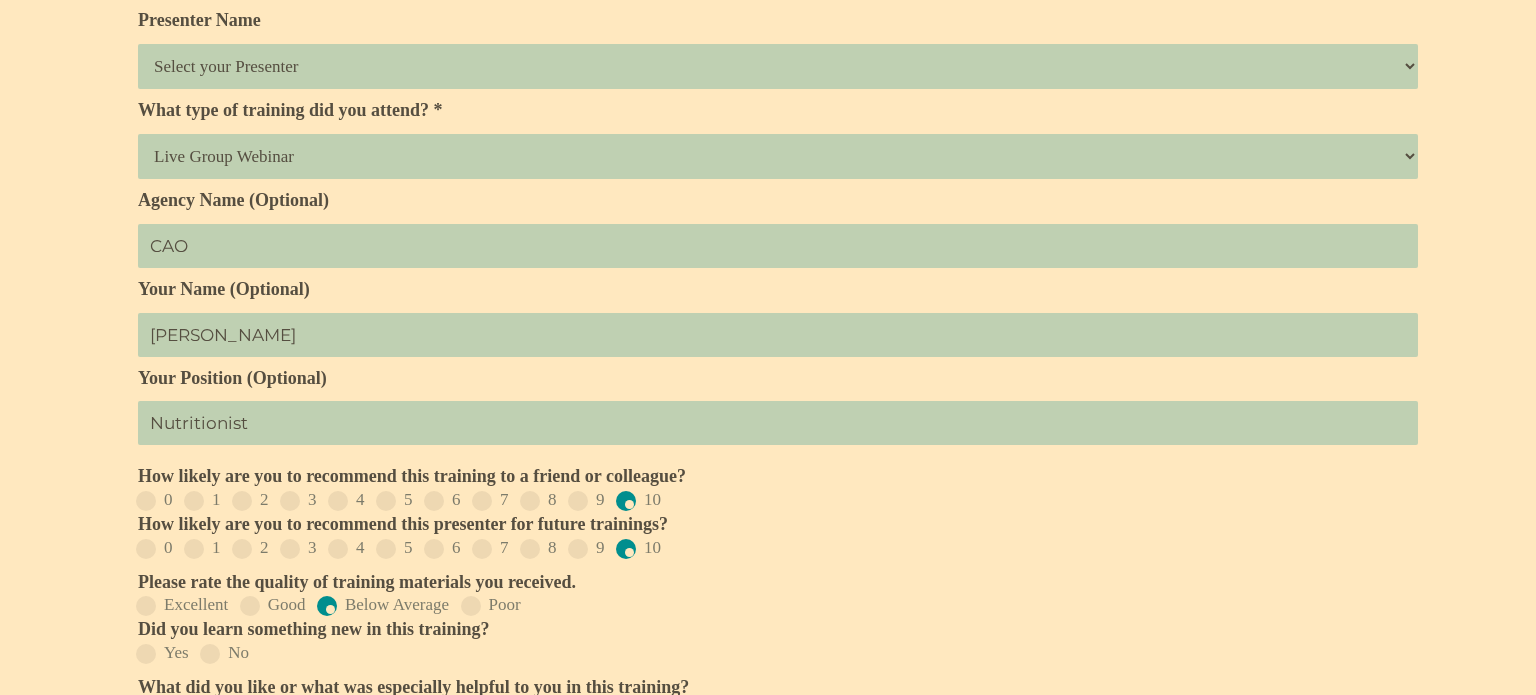 click on "Poor" at bounding box center (537, 612) 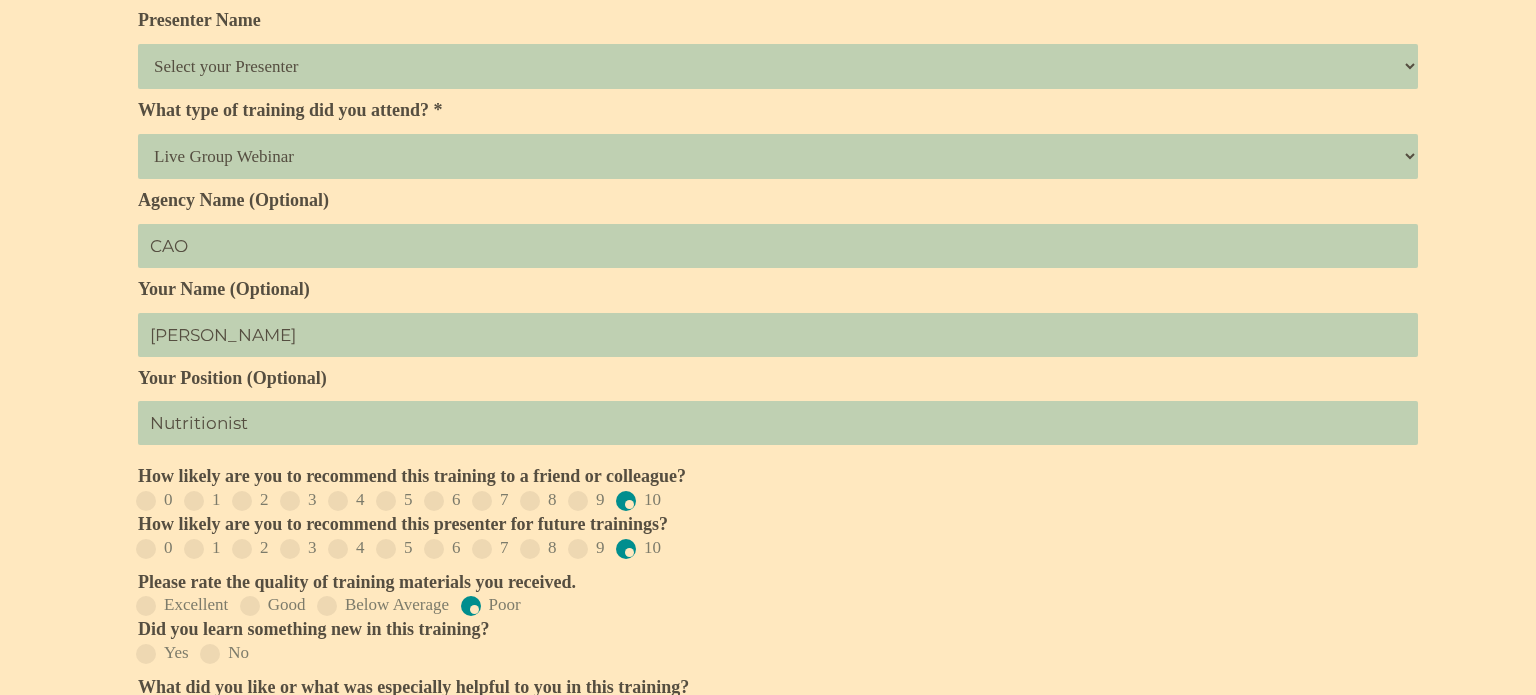 click on "Excellent" at bounding box center (244, 612) 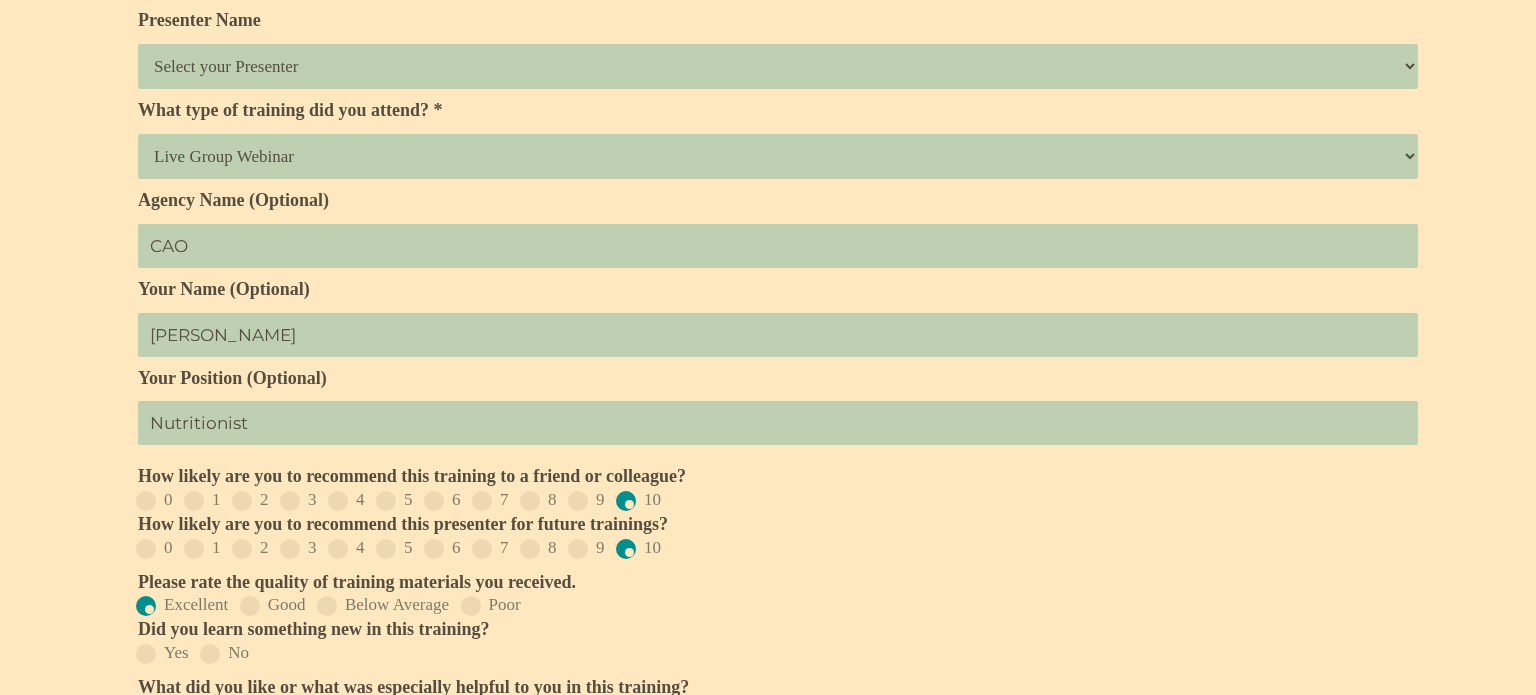 click at bounding box center (146, 606) 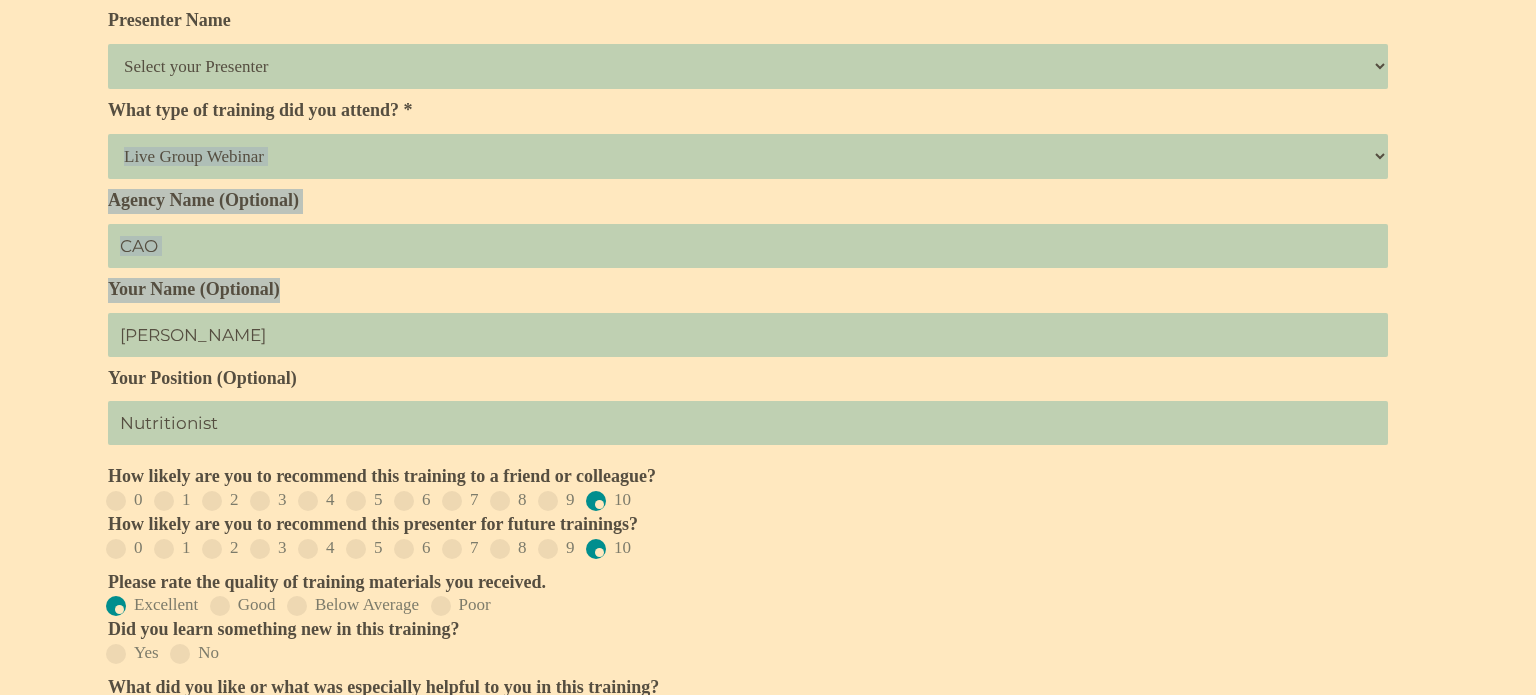 drag, startPoint x: 1531, startPoint y: 155, endPoint x: 1535, endPoint y: 342, distance: 187.04277 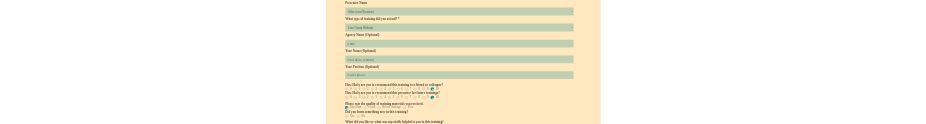 scroll, scrollTop: 110, scrollLeft: 0, axis: vertical 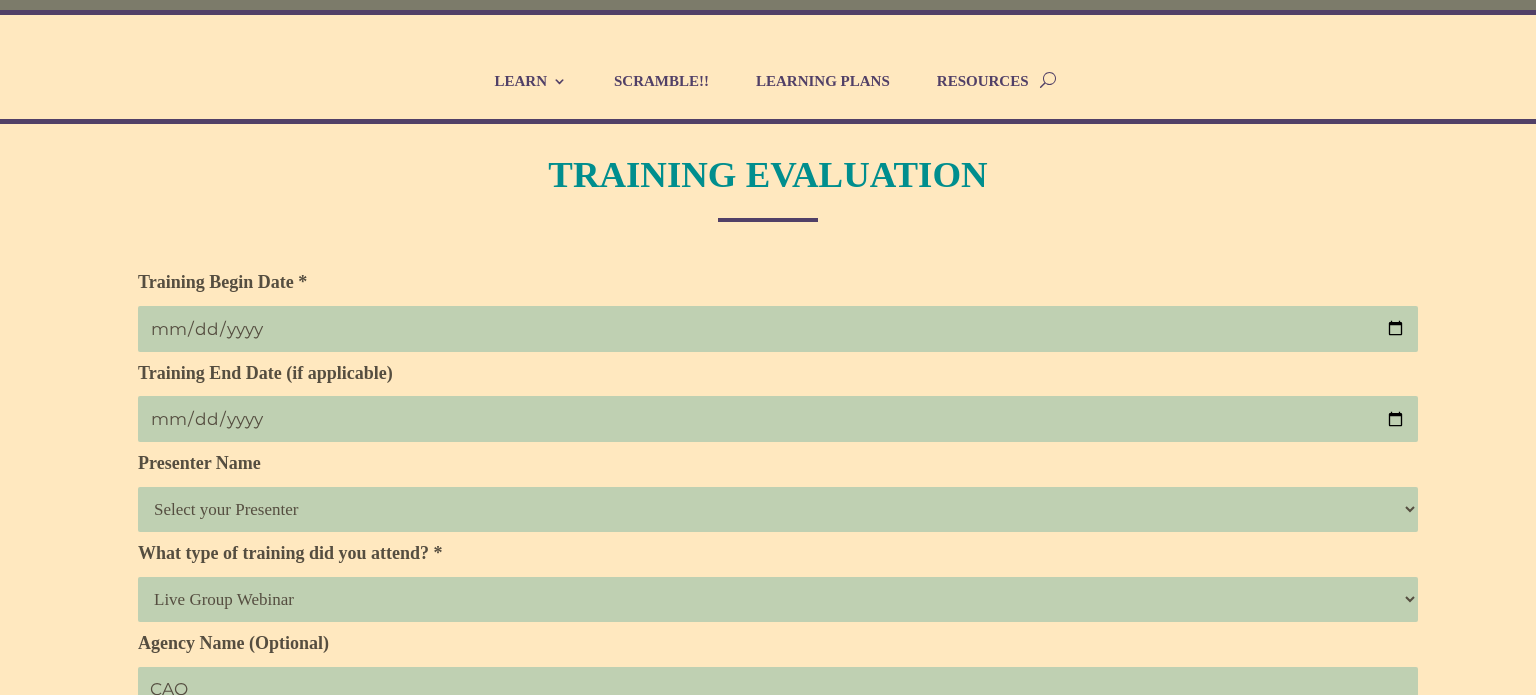 click on "TRAINING EVALUATION
Training Begin Date * [DATE]
Training End Date (if applicable) [DATE]
Presenter Name
Select your Presenter
[PERSON_NAME]
[PERSON_NAME]
[PERSON_NAME]
[PERSON_NAME]
[PERSON_NAME]
[PERSON_NAME]
[PERSON_NAME]
[PERSON_NAME]
[PERSON_NAME]
[PERSON_NAME]
[PERSON_NAME]
[PERSON_NAME]
[PERSON_NAME]
[PERSON_NAME]
[PERSON_NAME]
[PERSON_NAME]
[PERSON_NAME]
[PERSON_NAME]
What type of training did you attend? *
Select Your Training Type
On-site (at your agency)
Virtual Visit
Live Group Webinar
Agency Name (Optional)
[PERSON_NAME]
Your Name (Optional)
[PERSON_NAME]
Your Position (Optional)
Nutritionist
0
1" at bounding box center [768, 884] 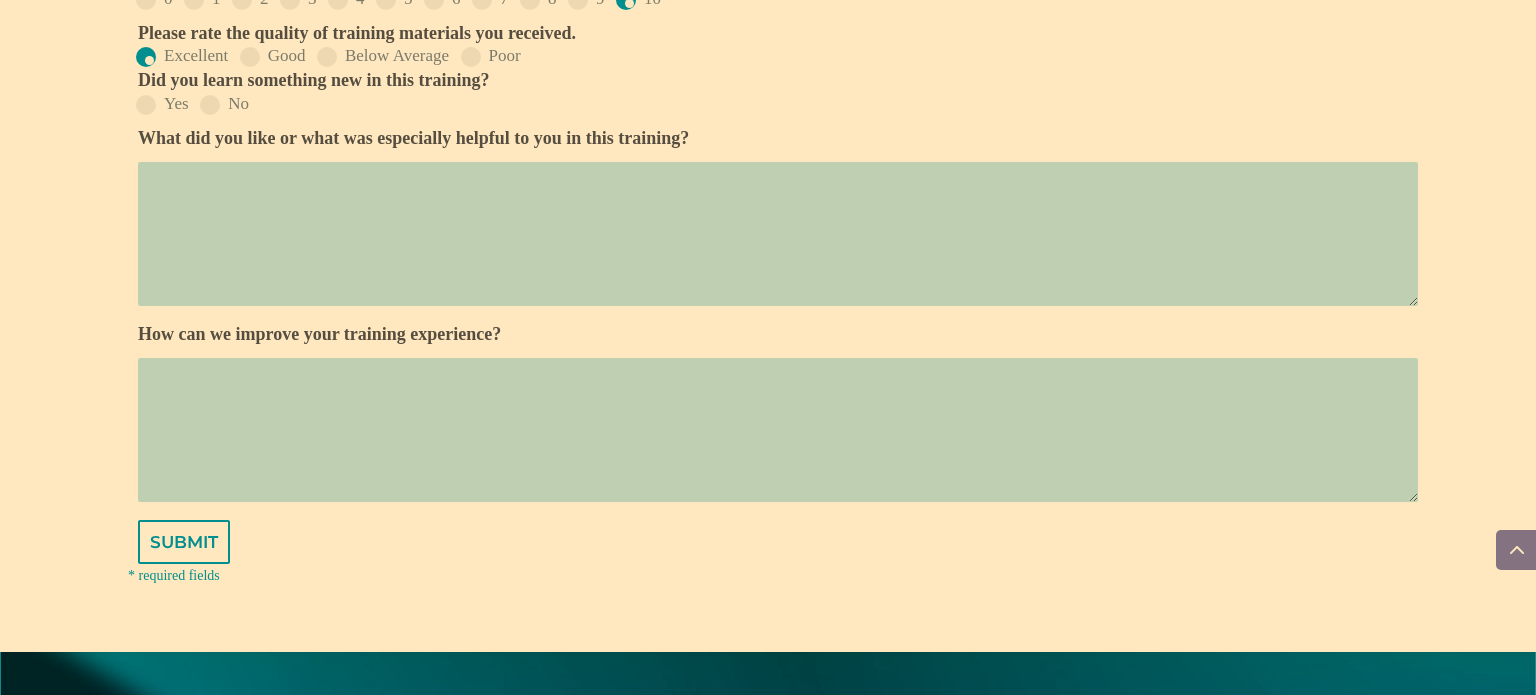 scroll, scrollTop: 1132, scrollLeft: 0, axis: vertical 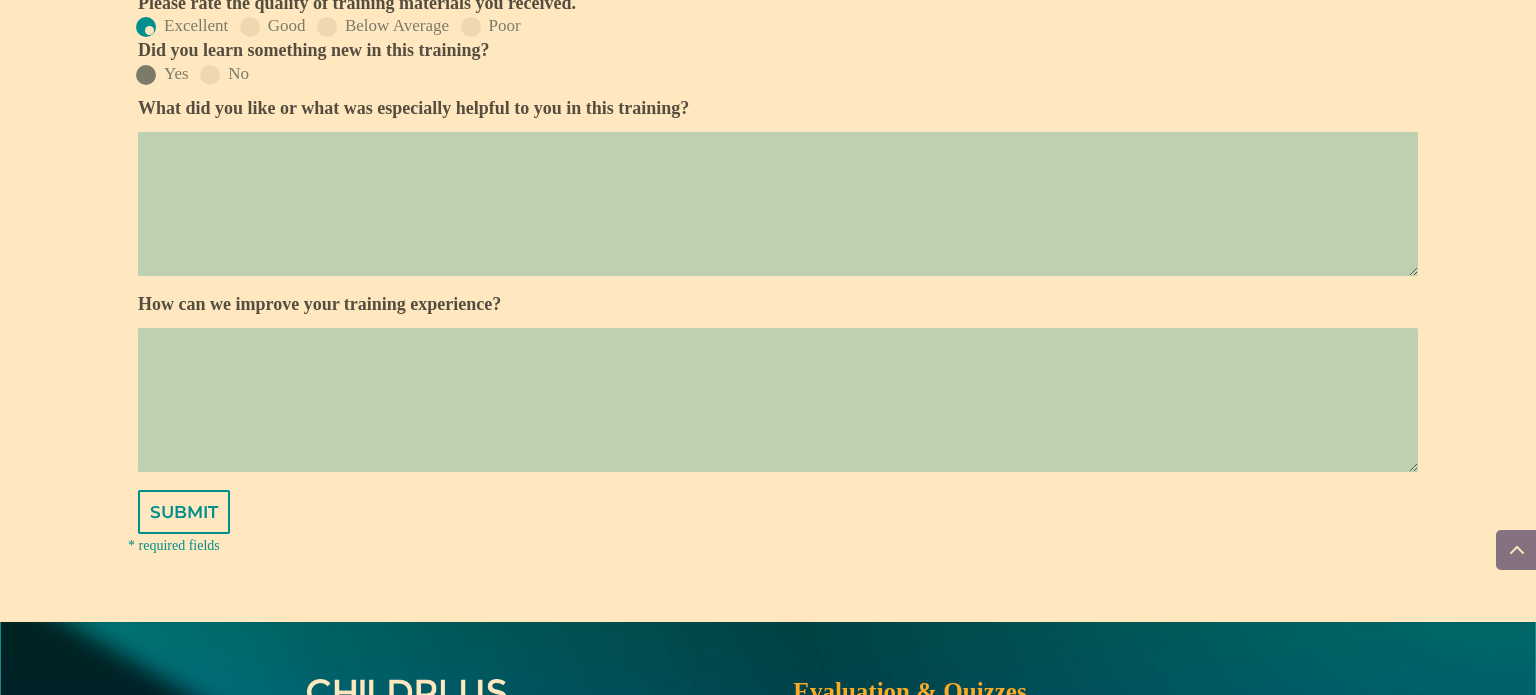 click at bounding box center (146, 75) 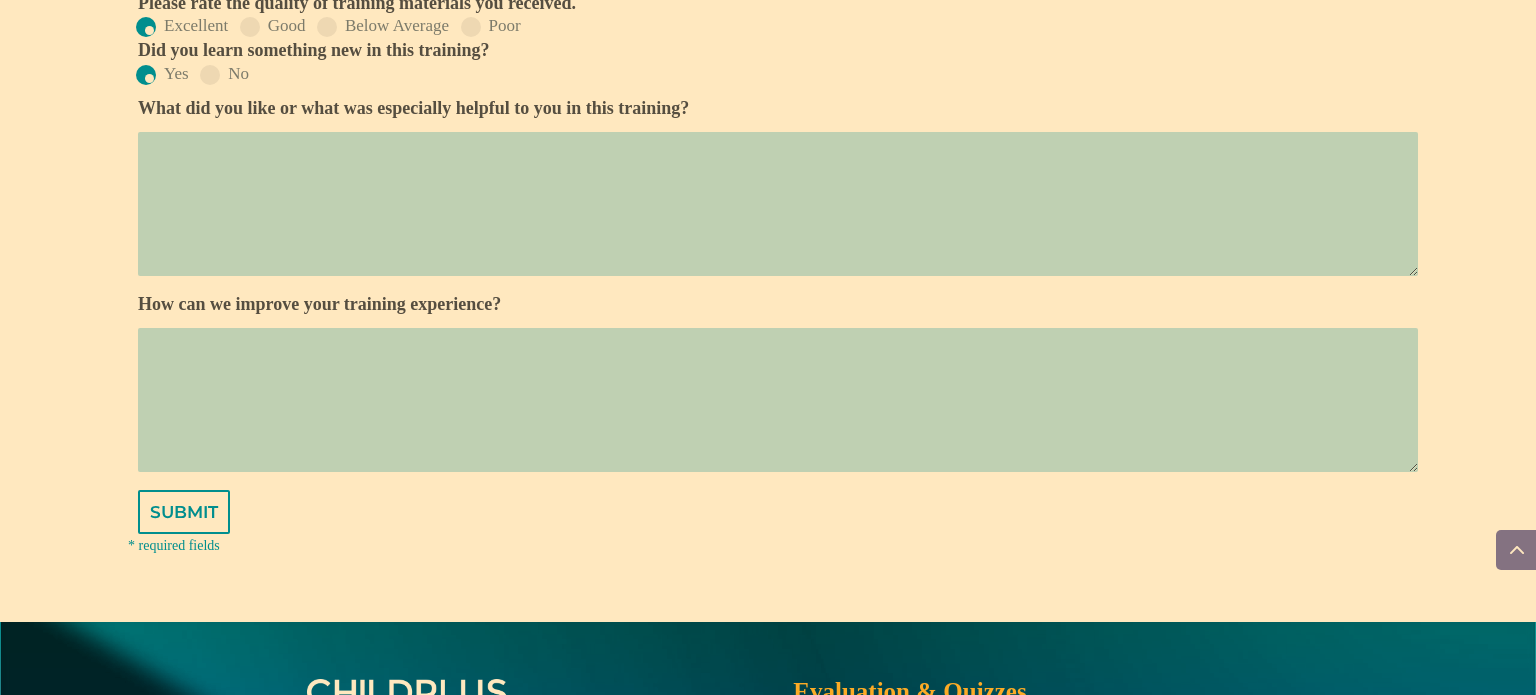 click at bounding box center (778, 204) 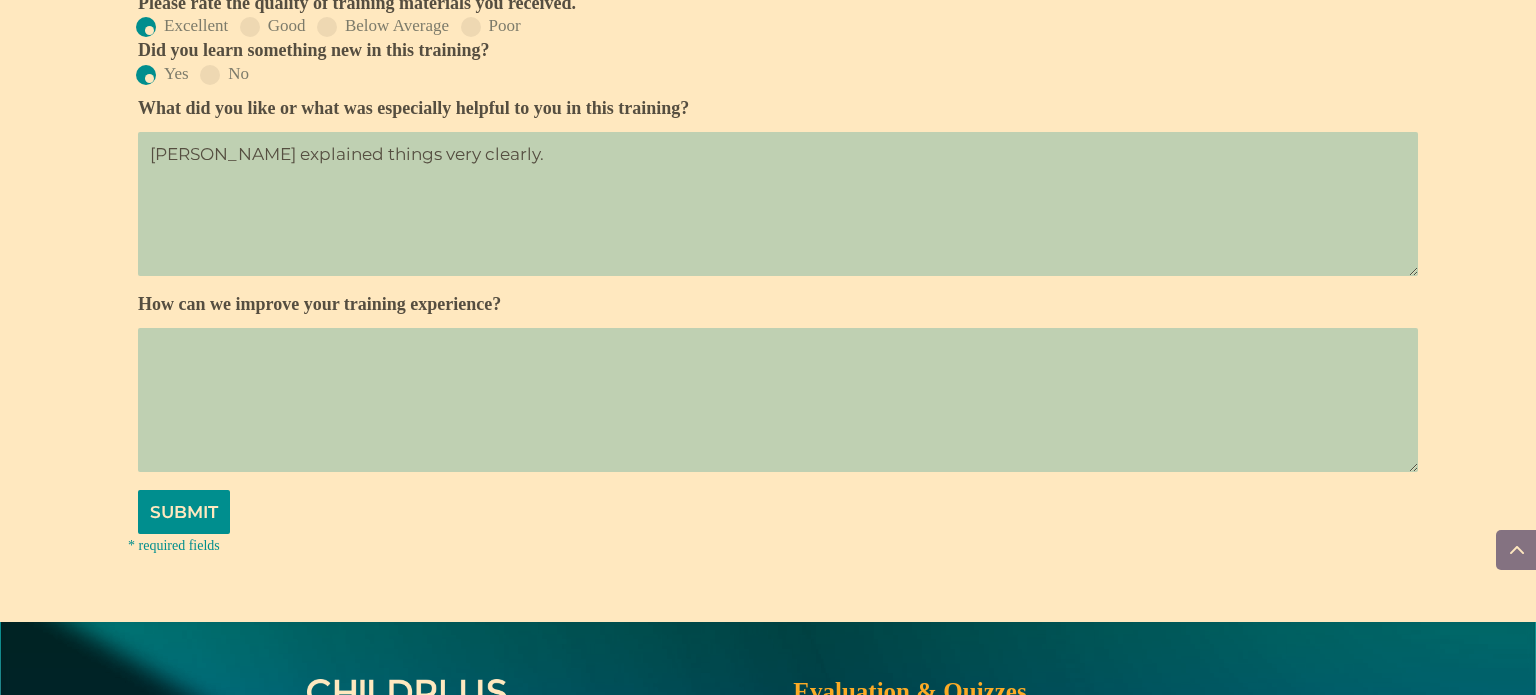 type on "[PERSON_NAME] explained things very clearly." 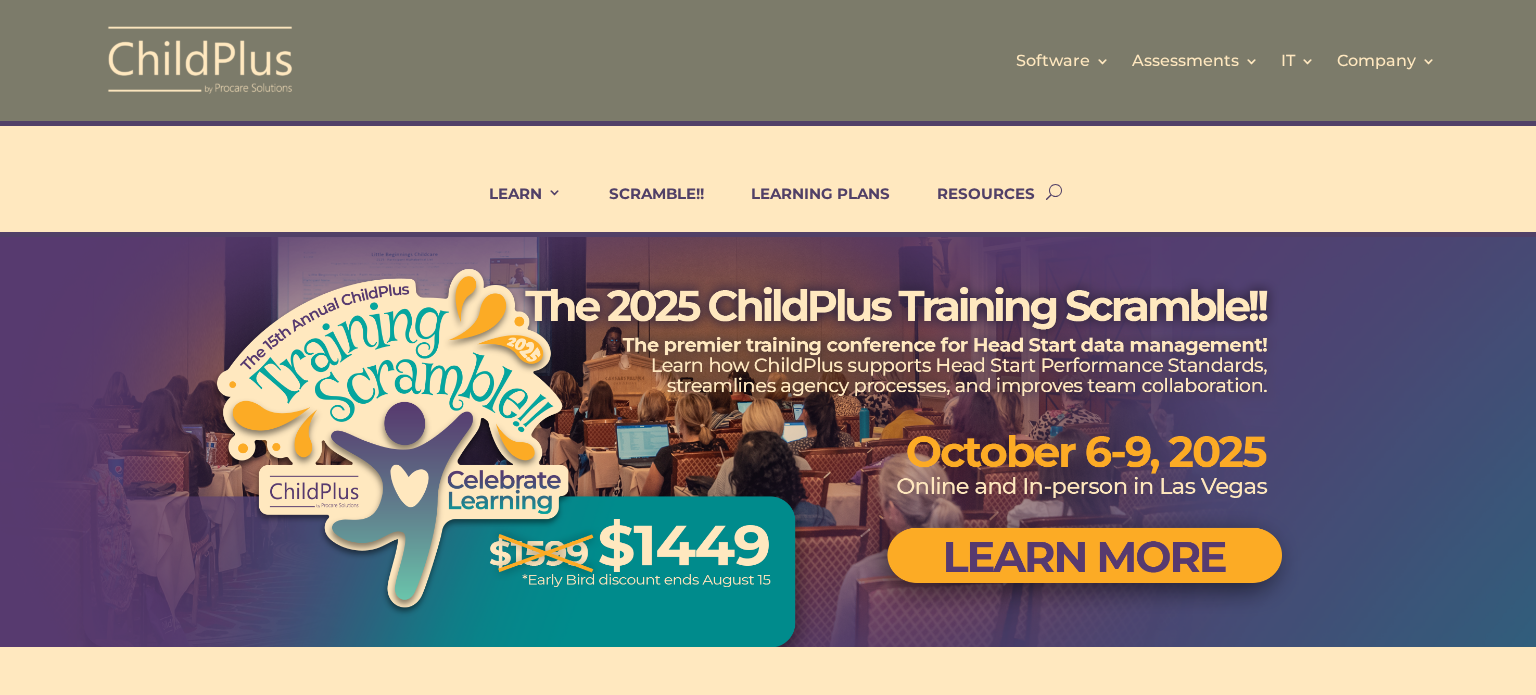 scroll, scrollTop: 0, scrollLeft: 0, axis: both 